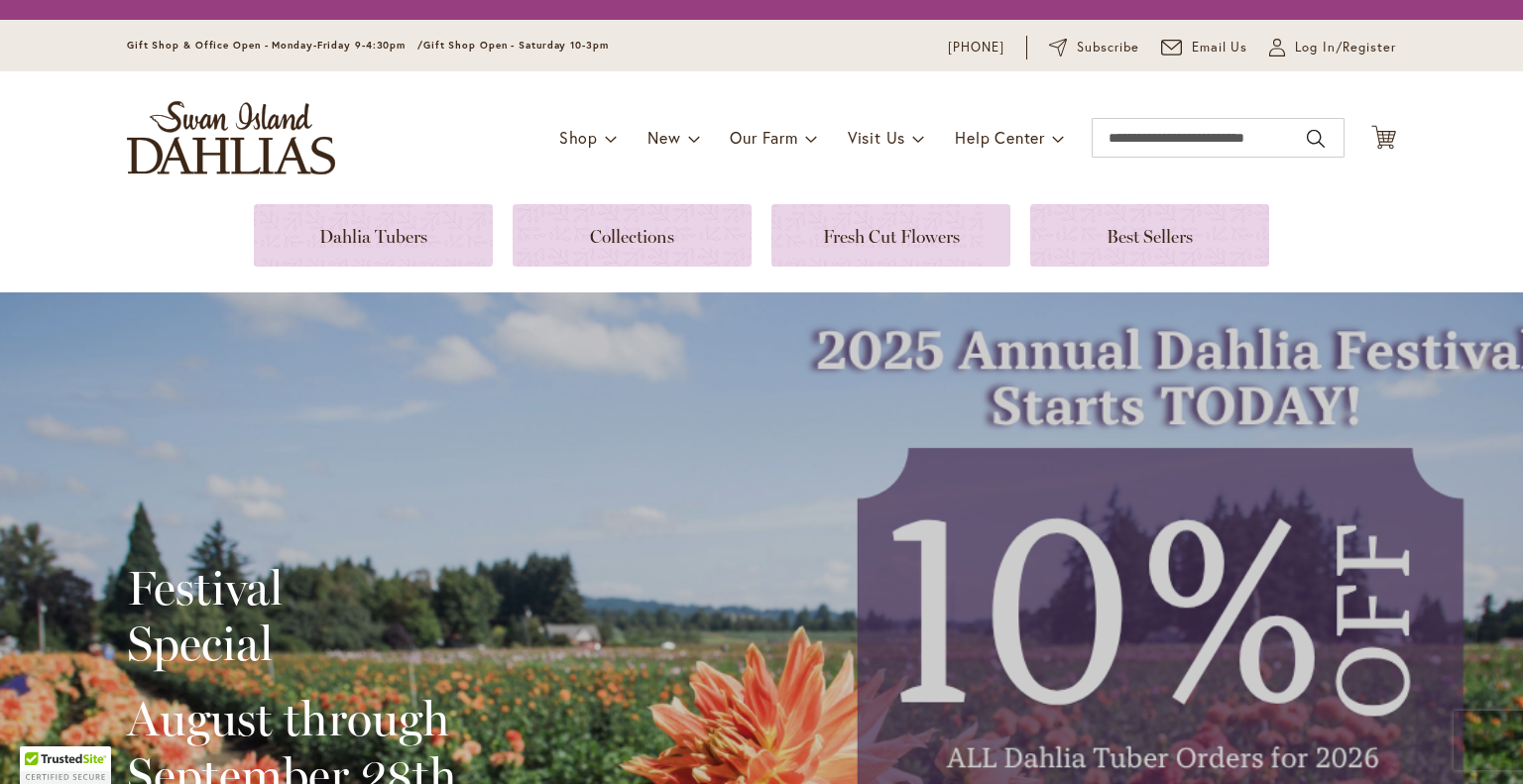 scroll, scrollTop: 0, scrollLeft: 0, axis: both 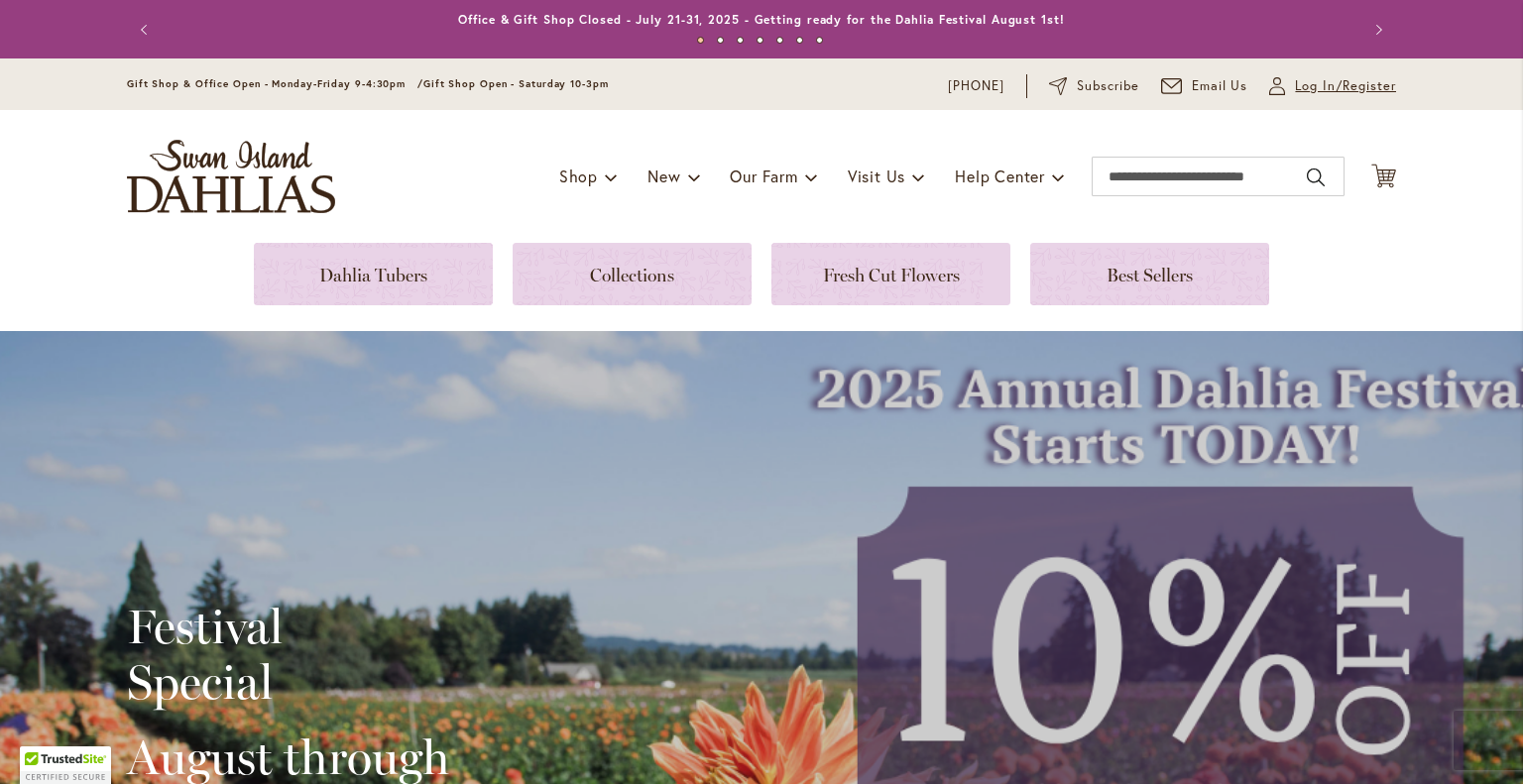 type on "**********" 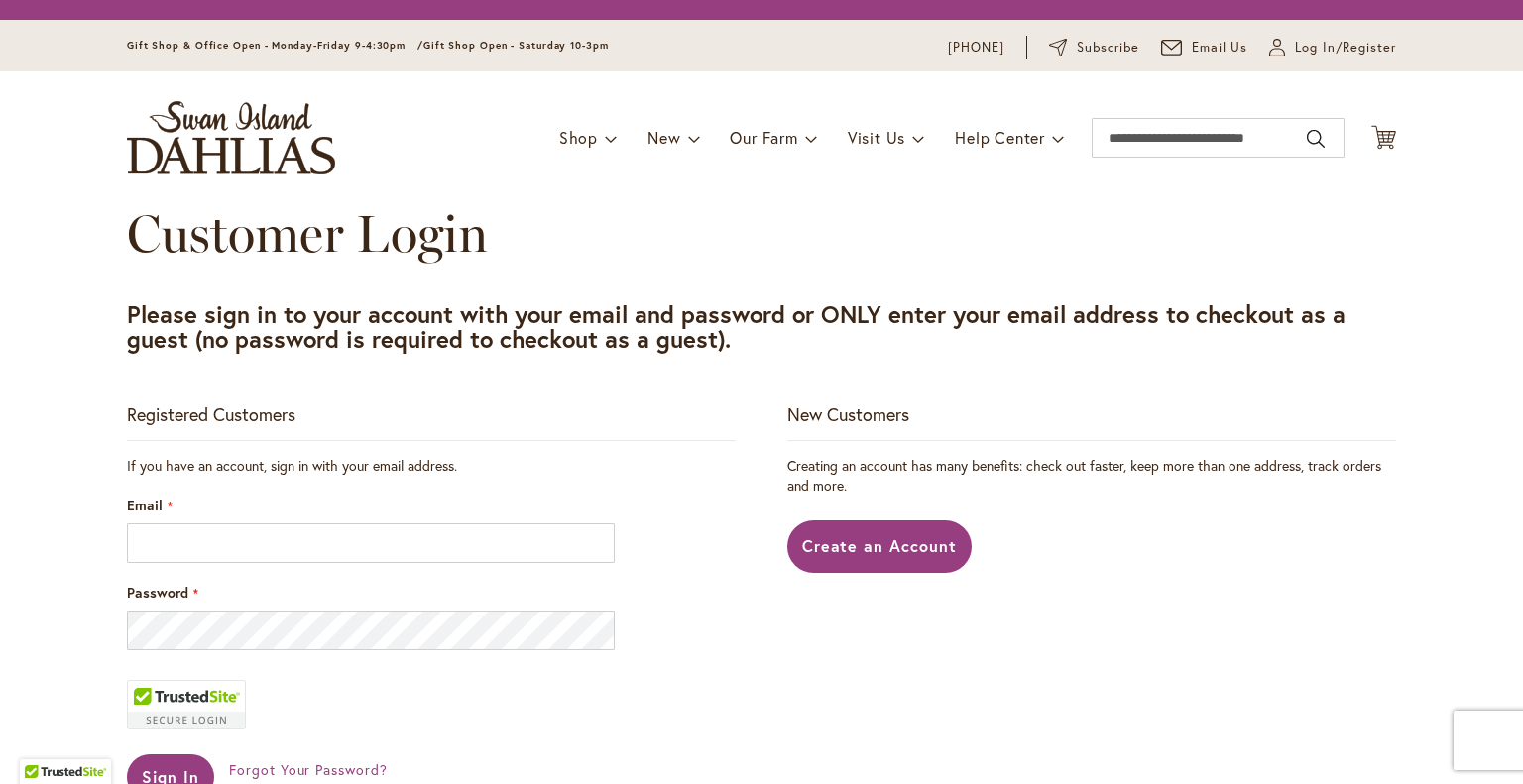 scroll, scrollTop: 0, scrollLeft: 0, axis: both 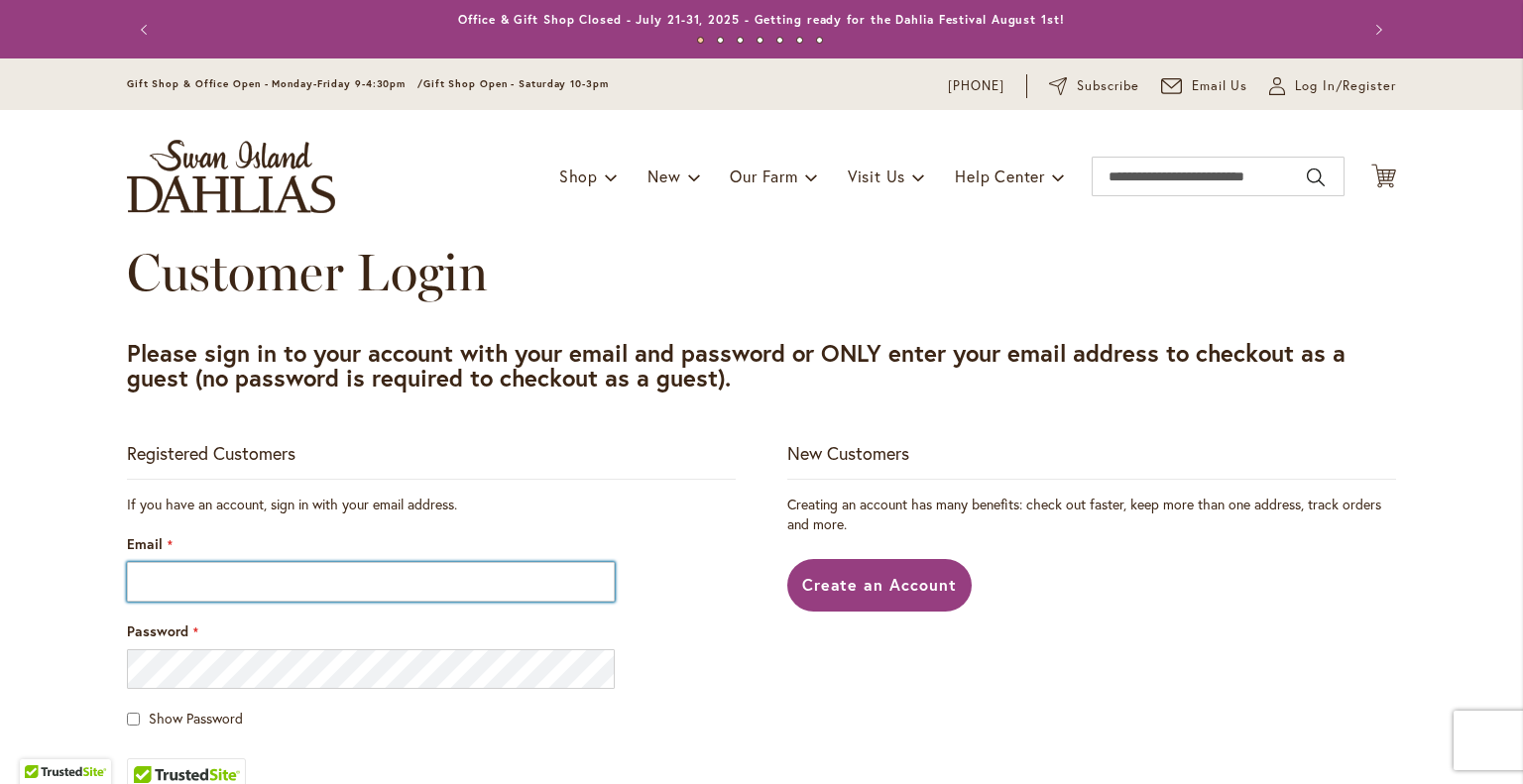 type on "**********" 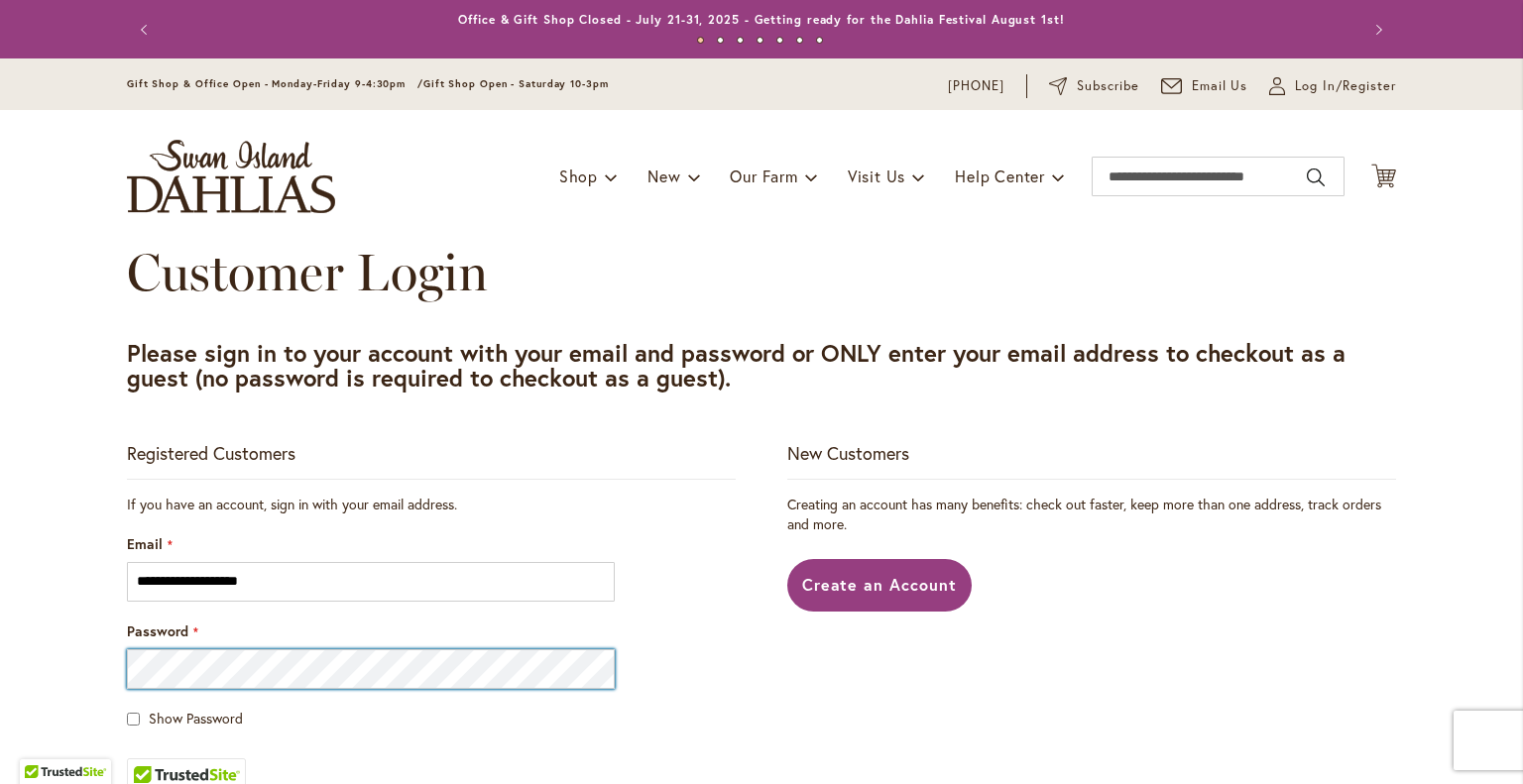 type on "**********" 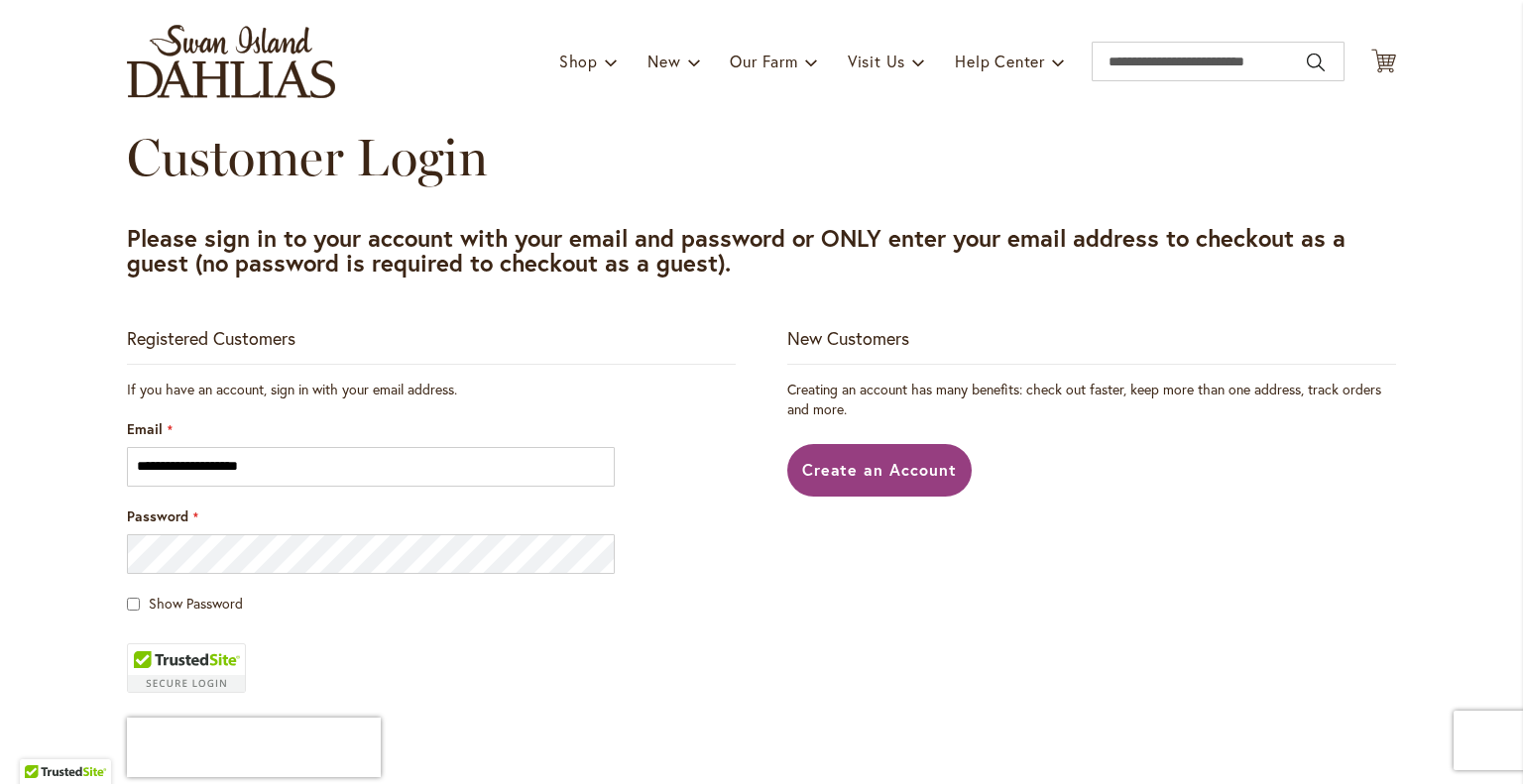 scroll, scrollTop: 146, scrollLeft: 0, axis: vertical 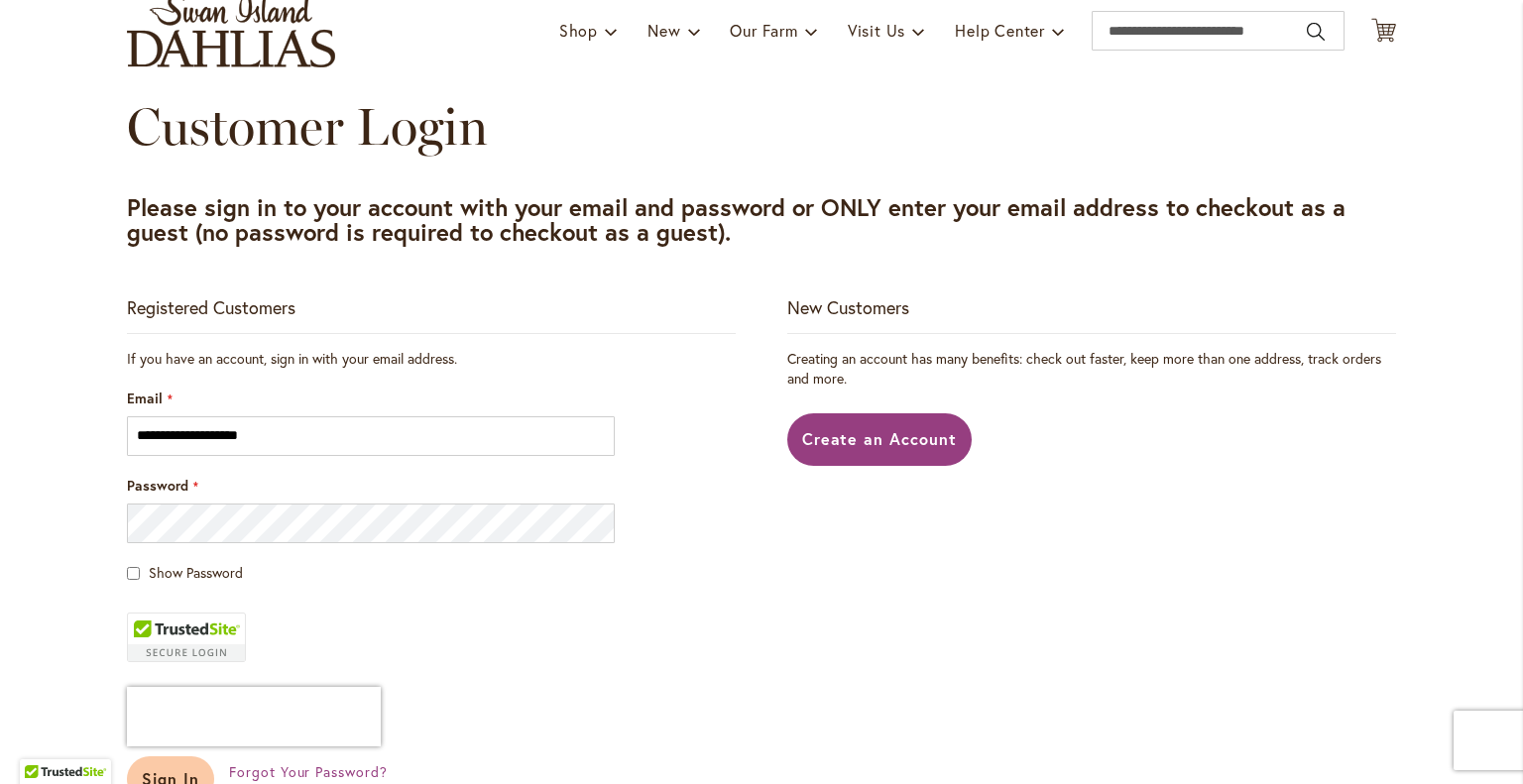 click on "Sign In" at bounding box center [171, 779] 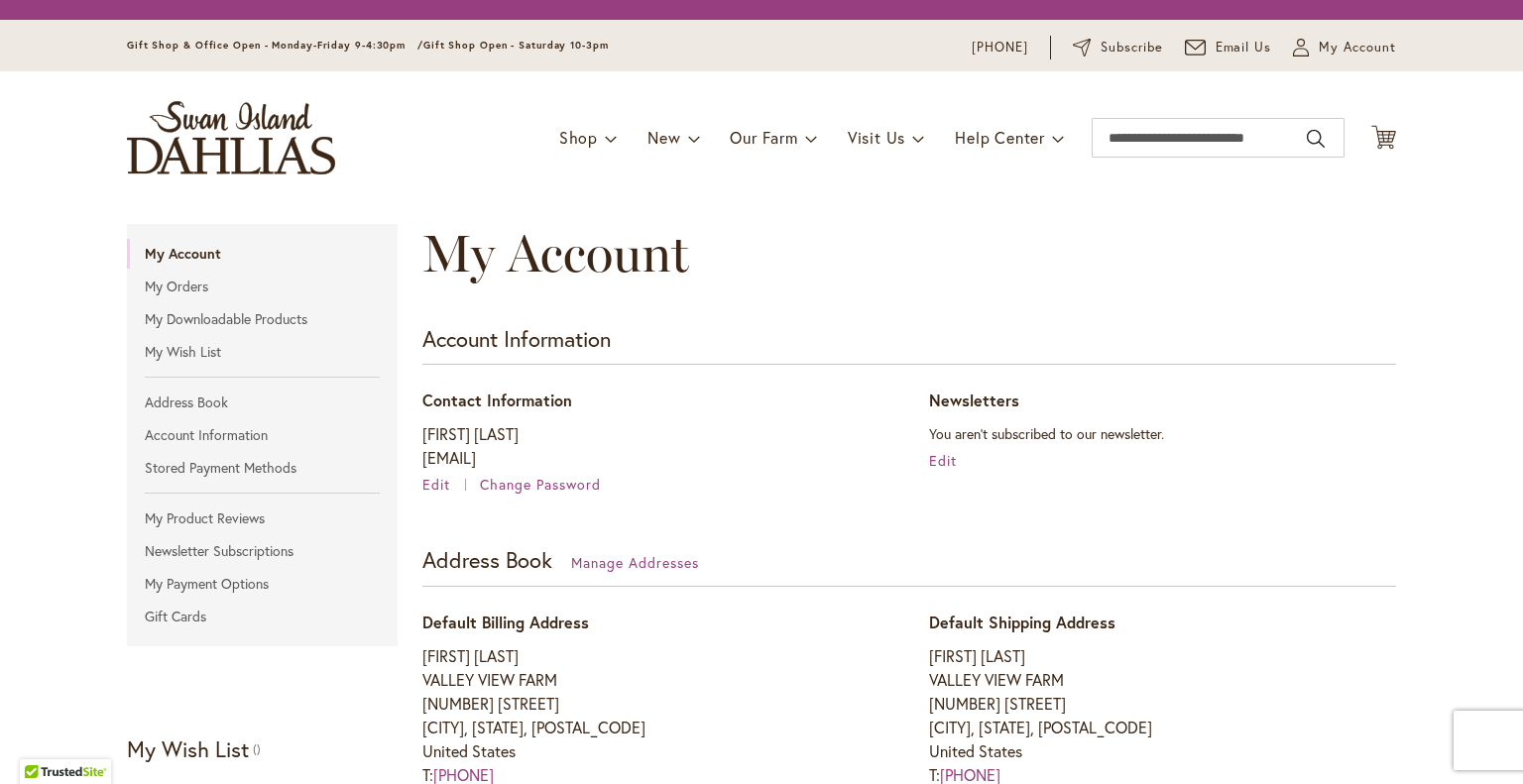 scroll, scrollTop: 0, scrollLeft: 0, axis: both 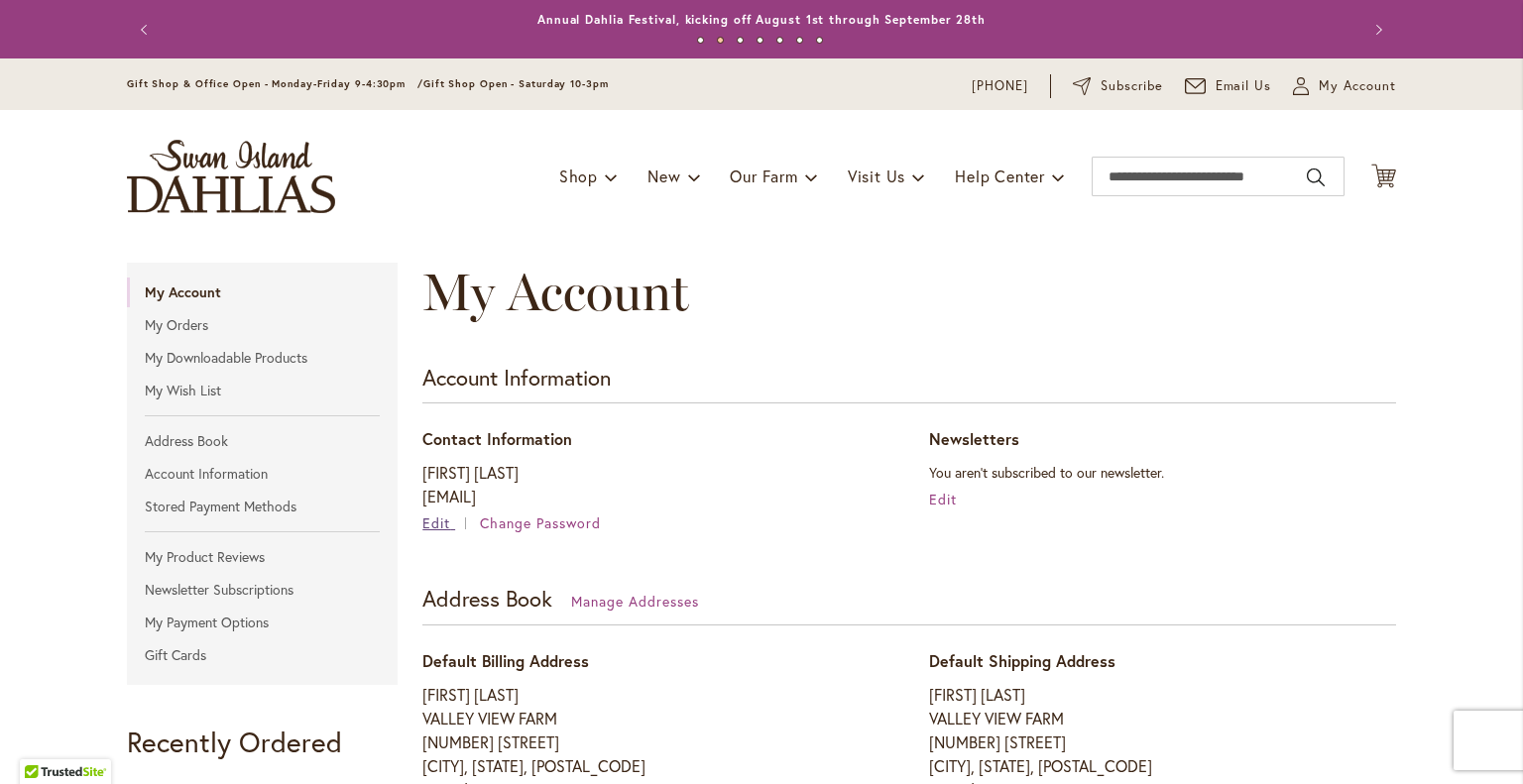 type on "**********" 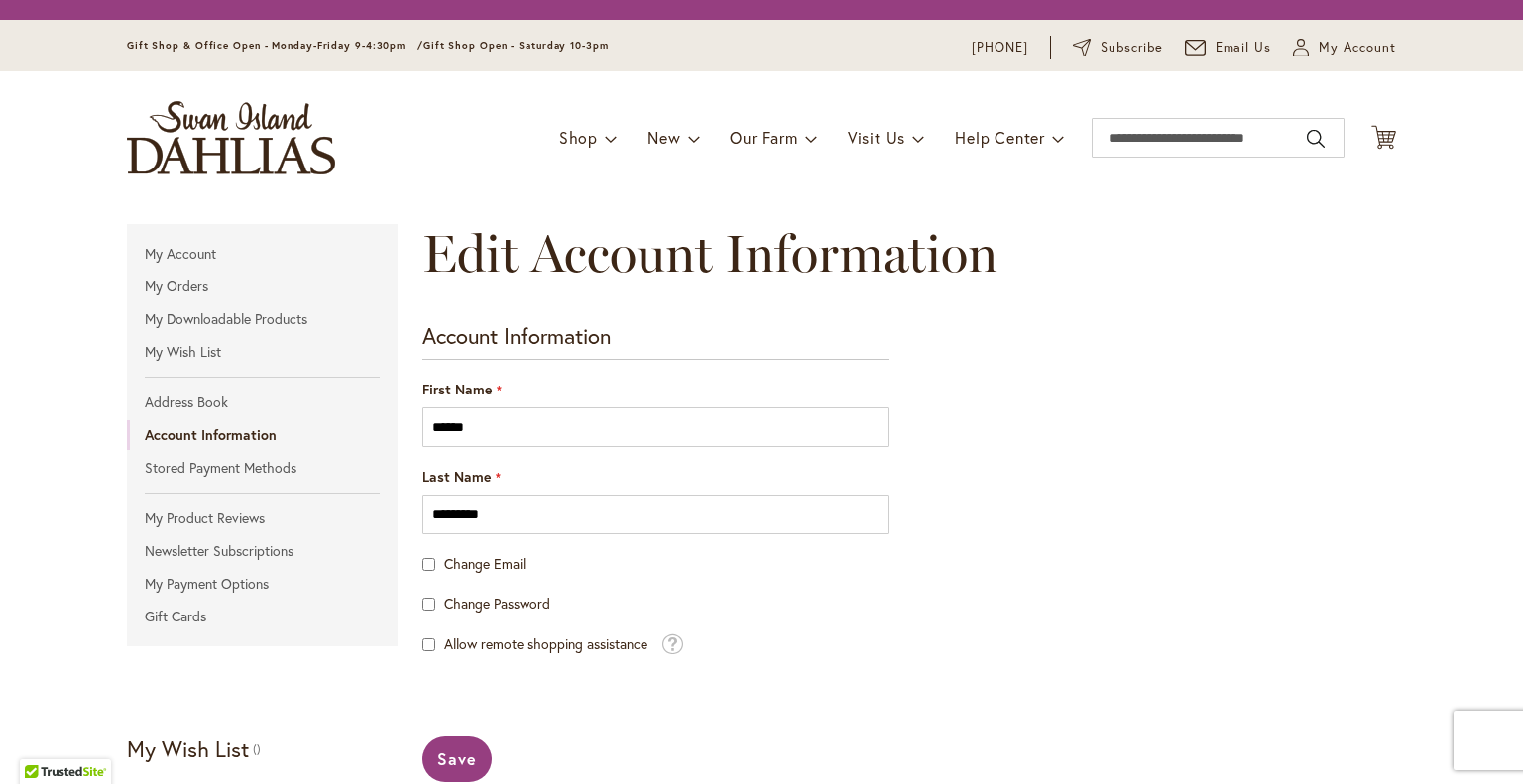 scroll, scrollTop: 0, scrollLeft: 0, axis: both 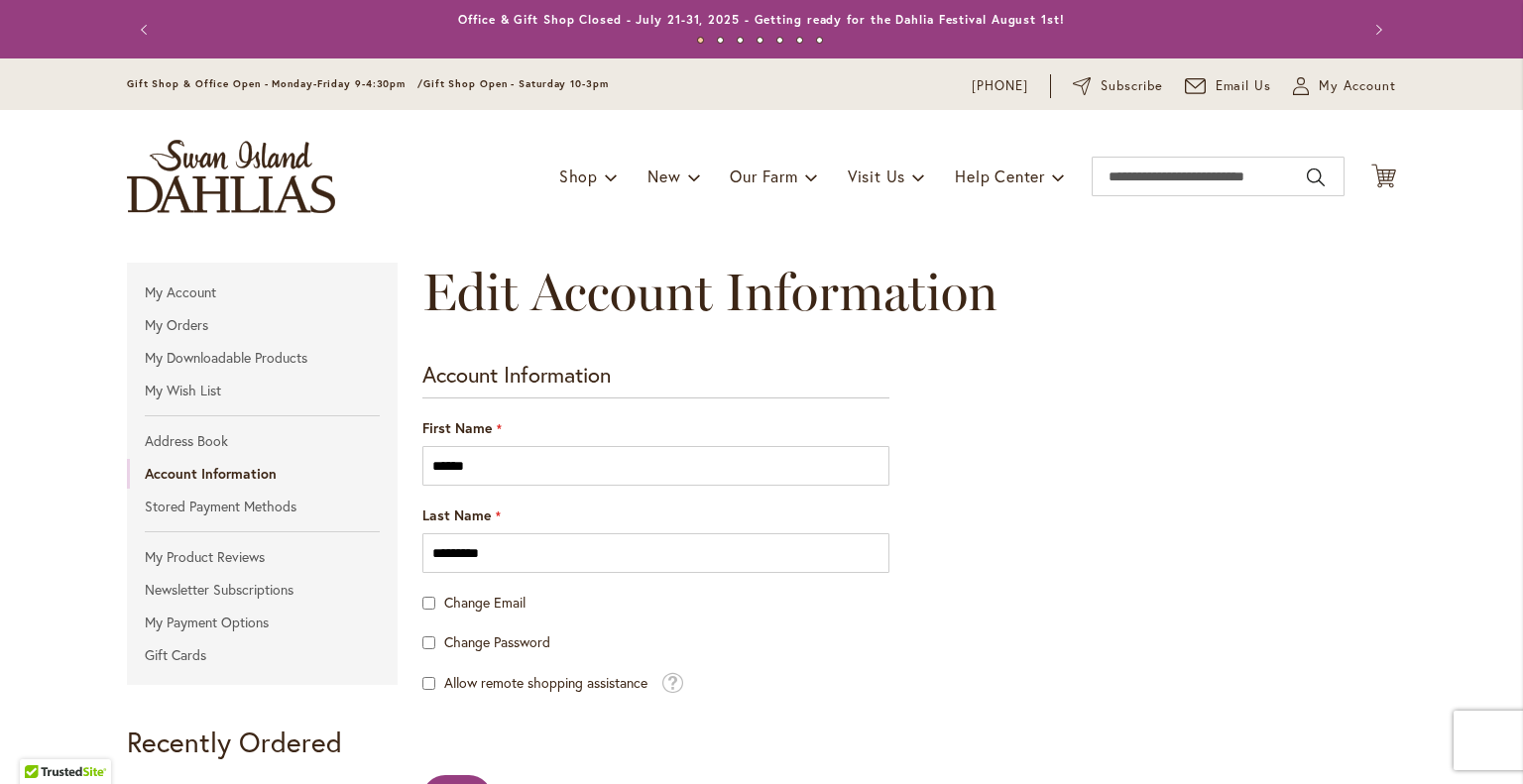 type on "**********" 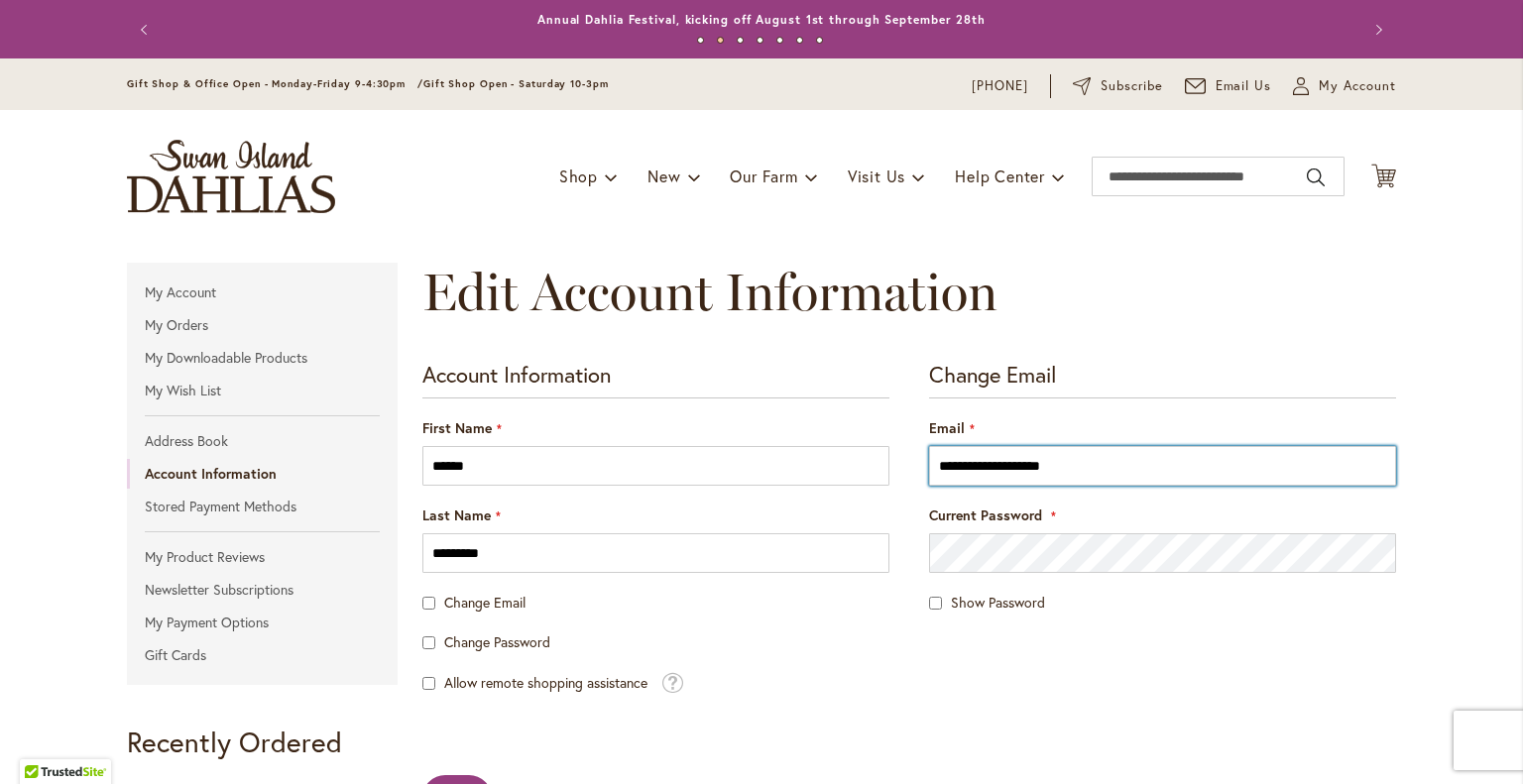click on "**********" at bounding box center [1162, 466] 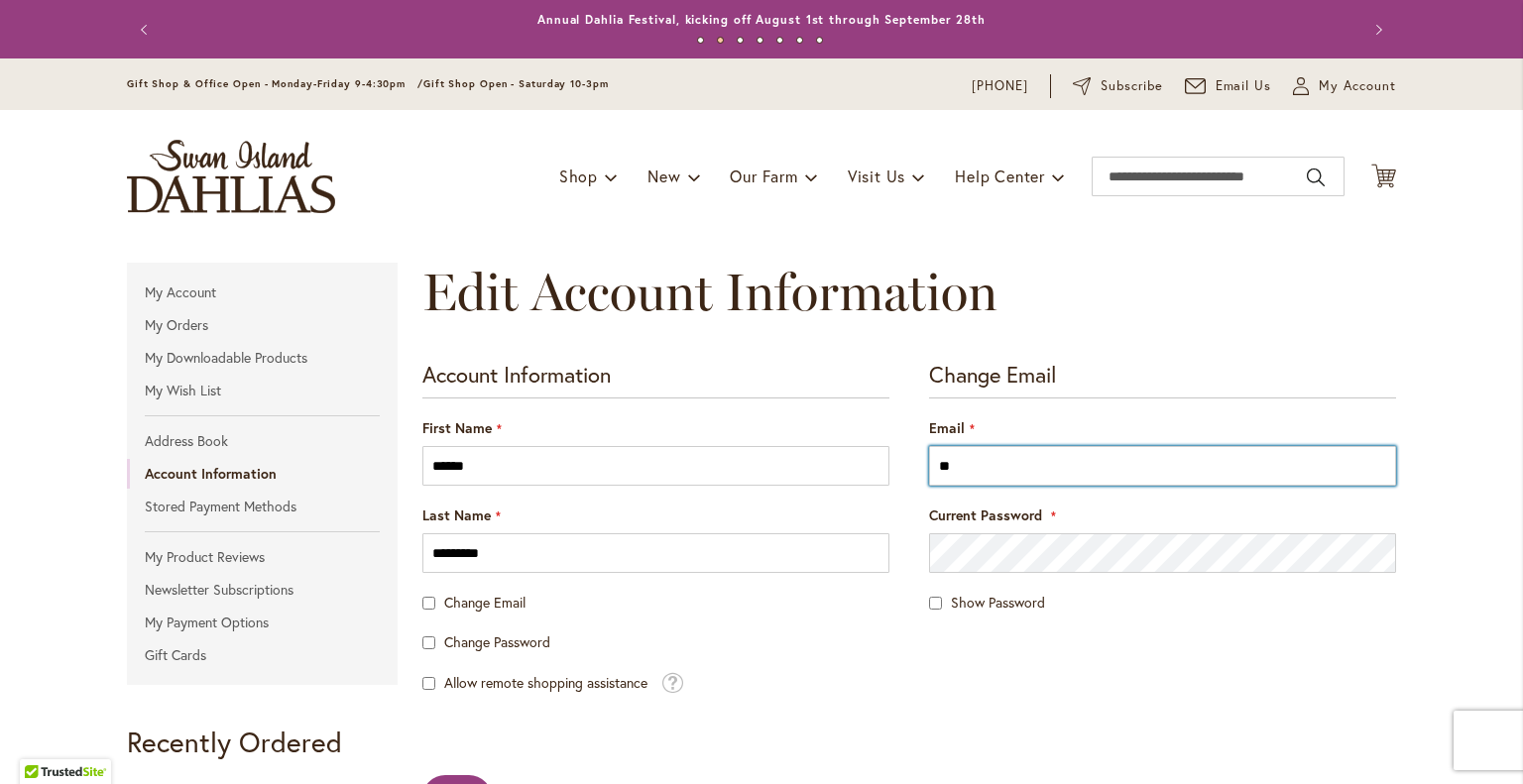 type on "*" 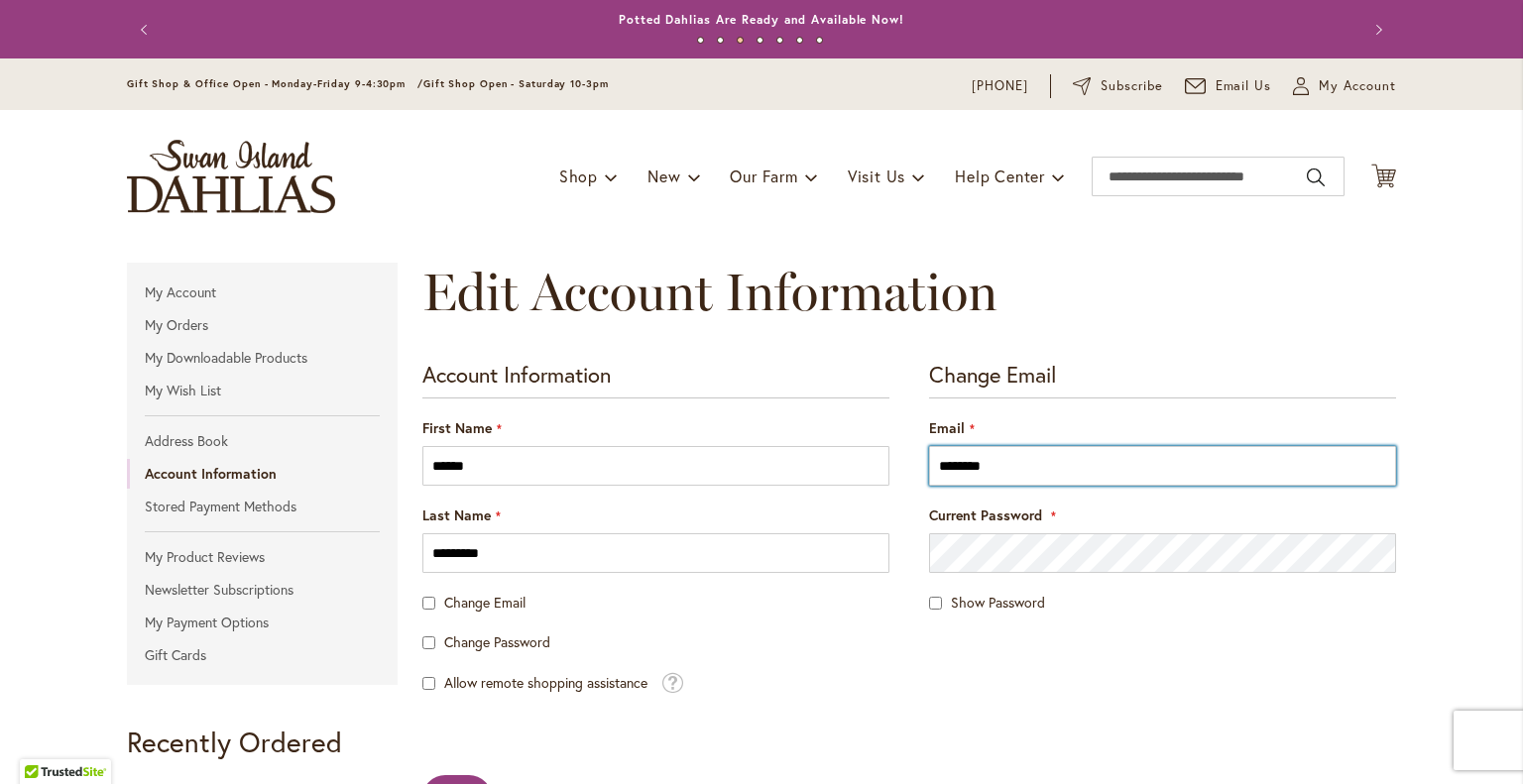 type on "**********" 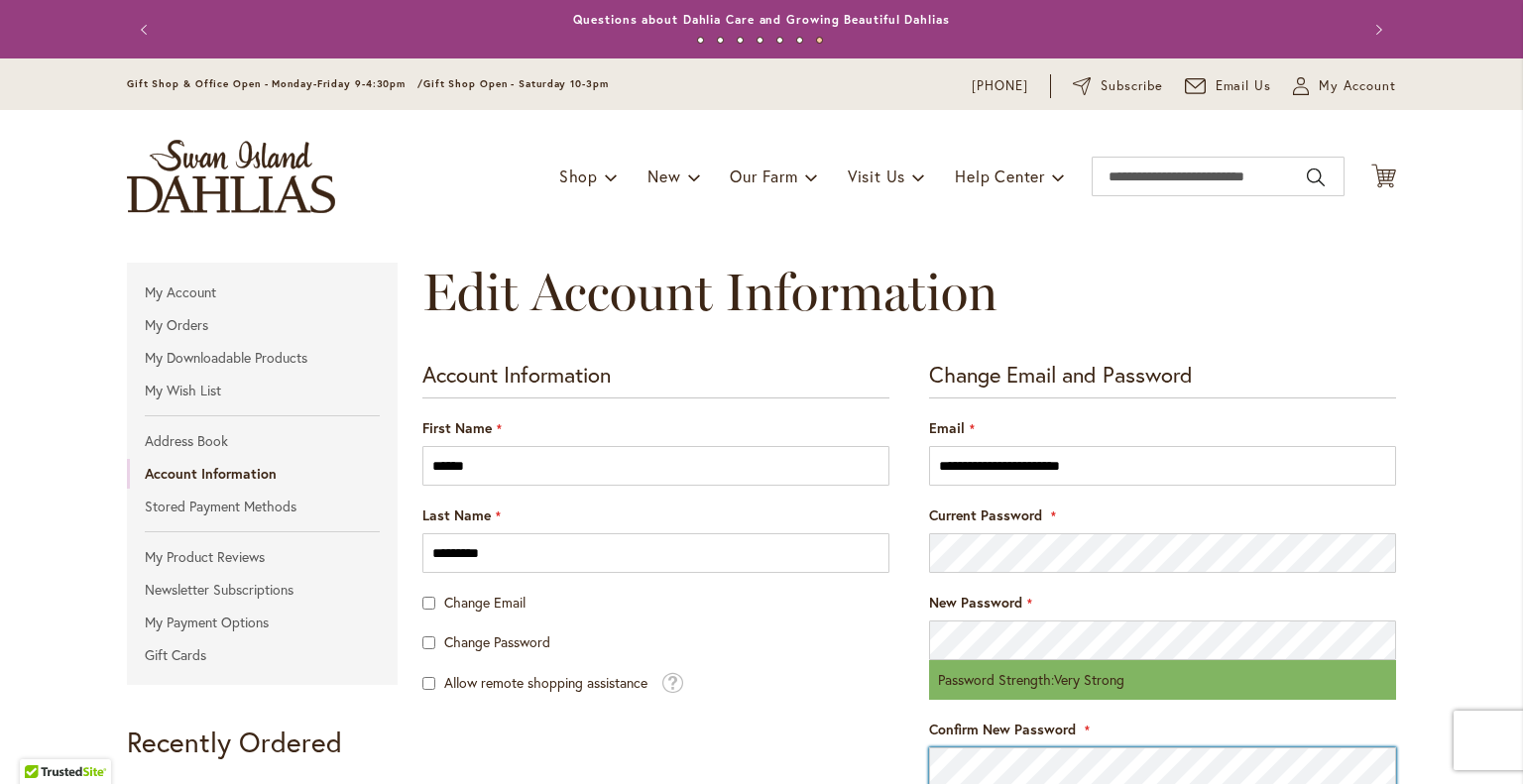 scroll, scrollTop: 2, scrollLeft: 0, axis: vertical 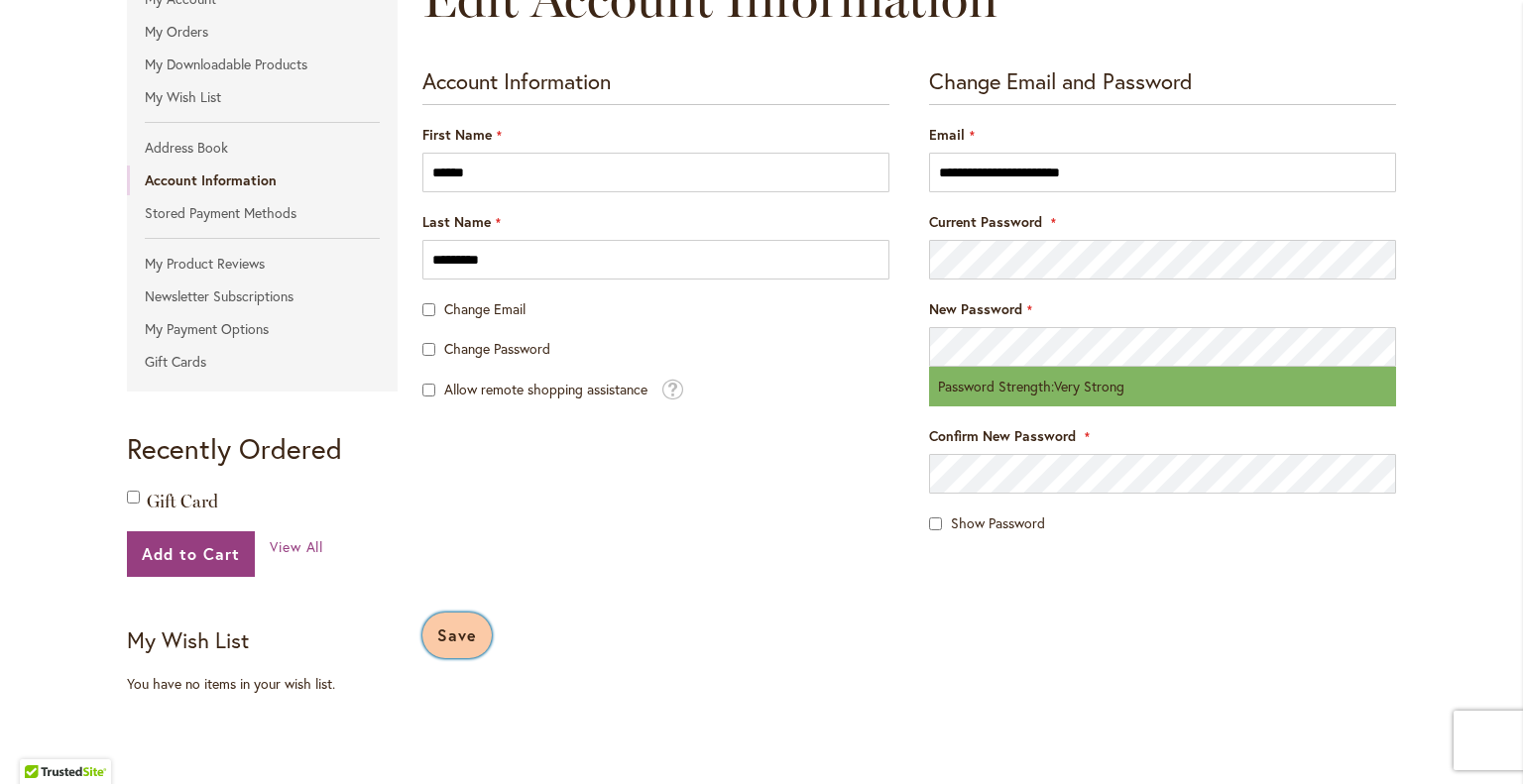 click on "Save" at bounding box center [457, 634] 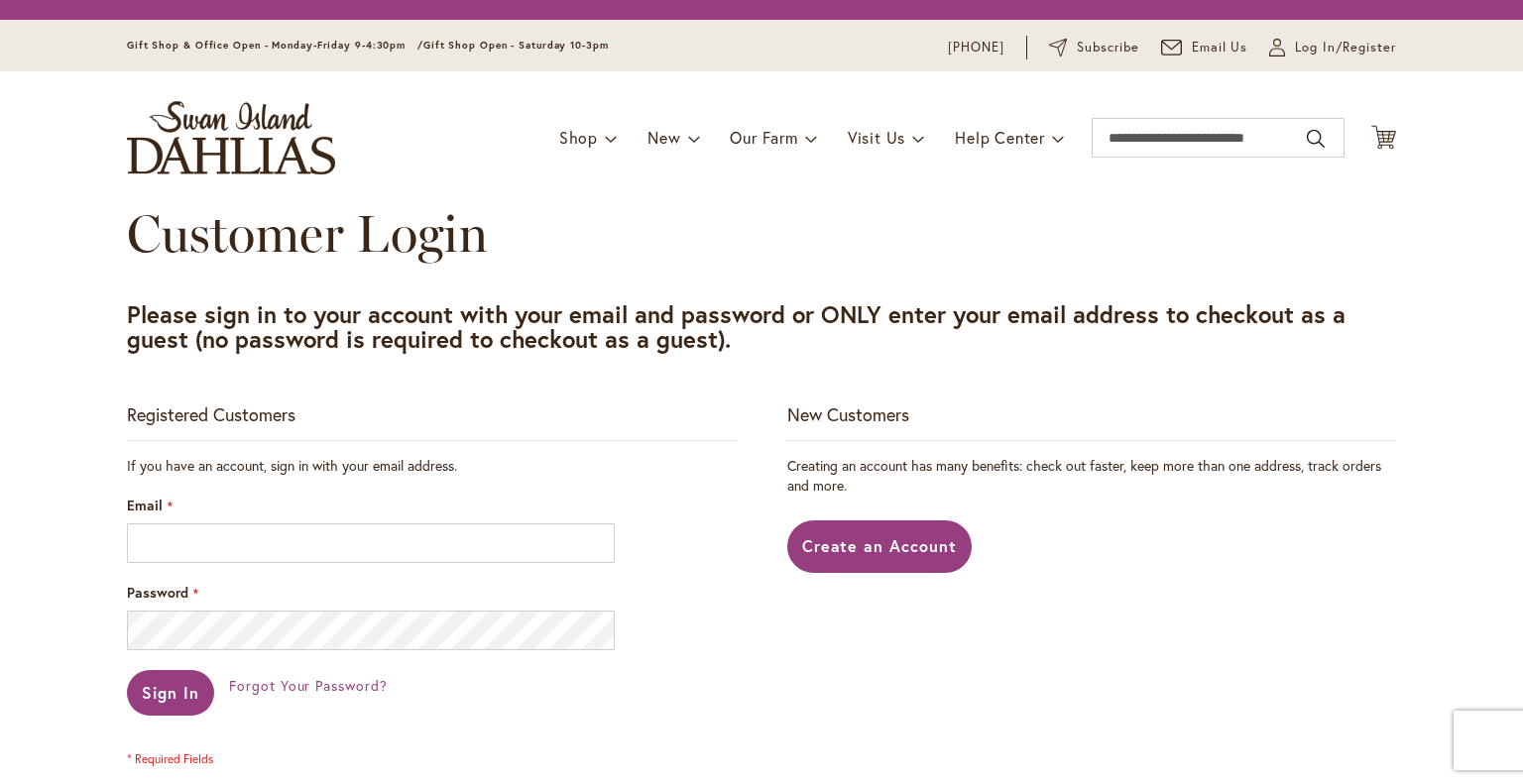 scroll, scrollTop: 0, scrollLeft: 0, axis: both 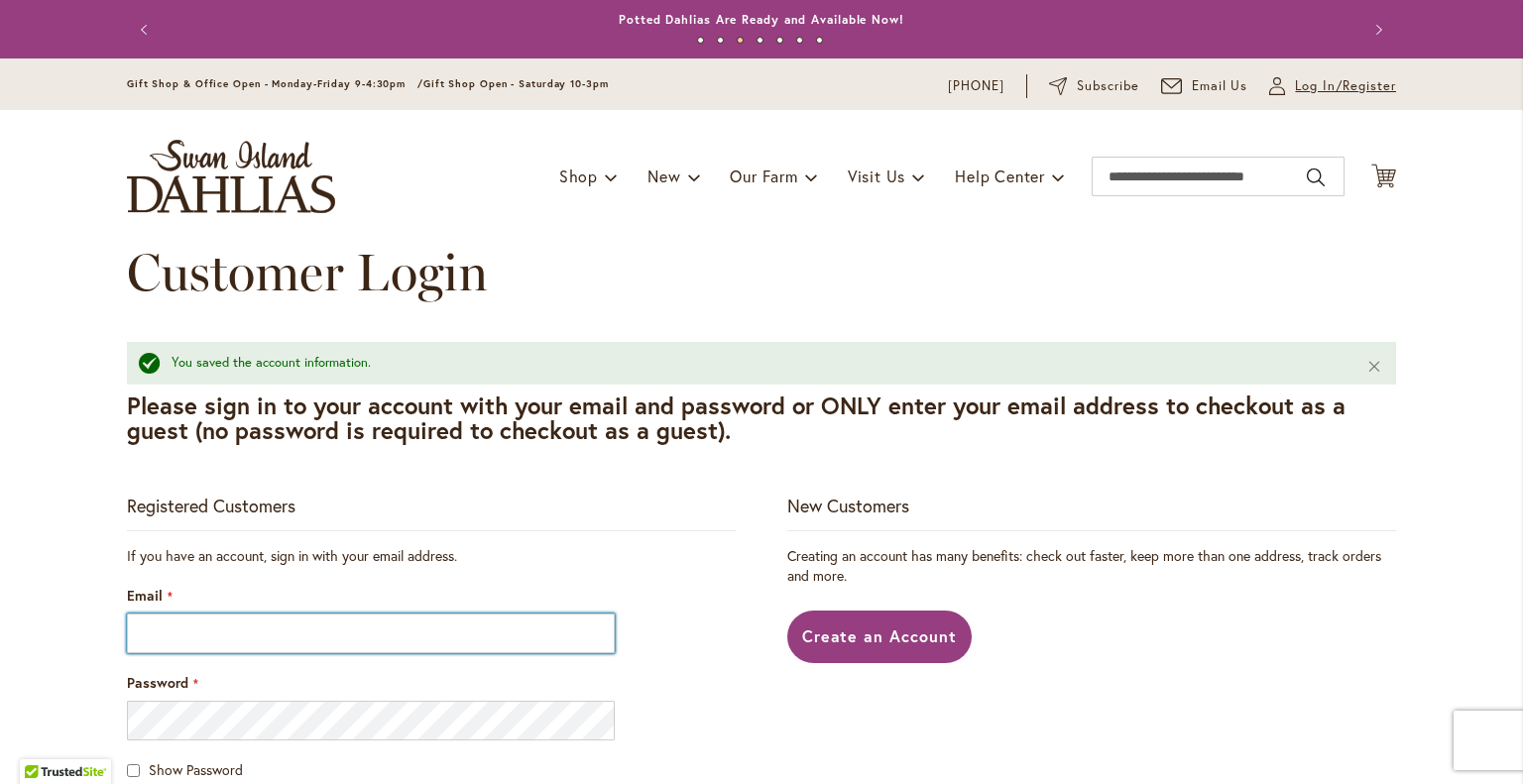 type on "**********" 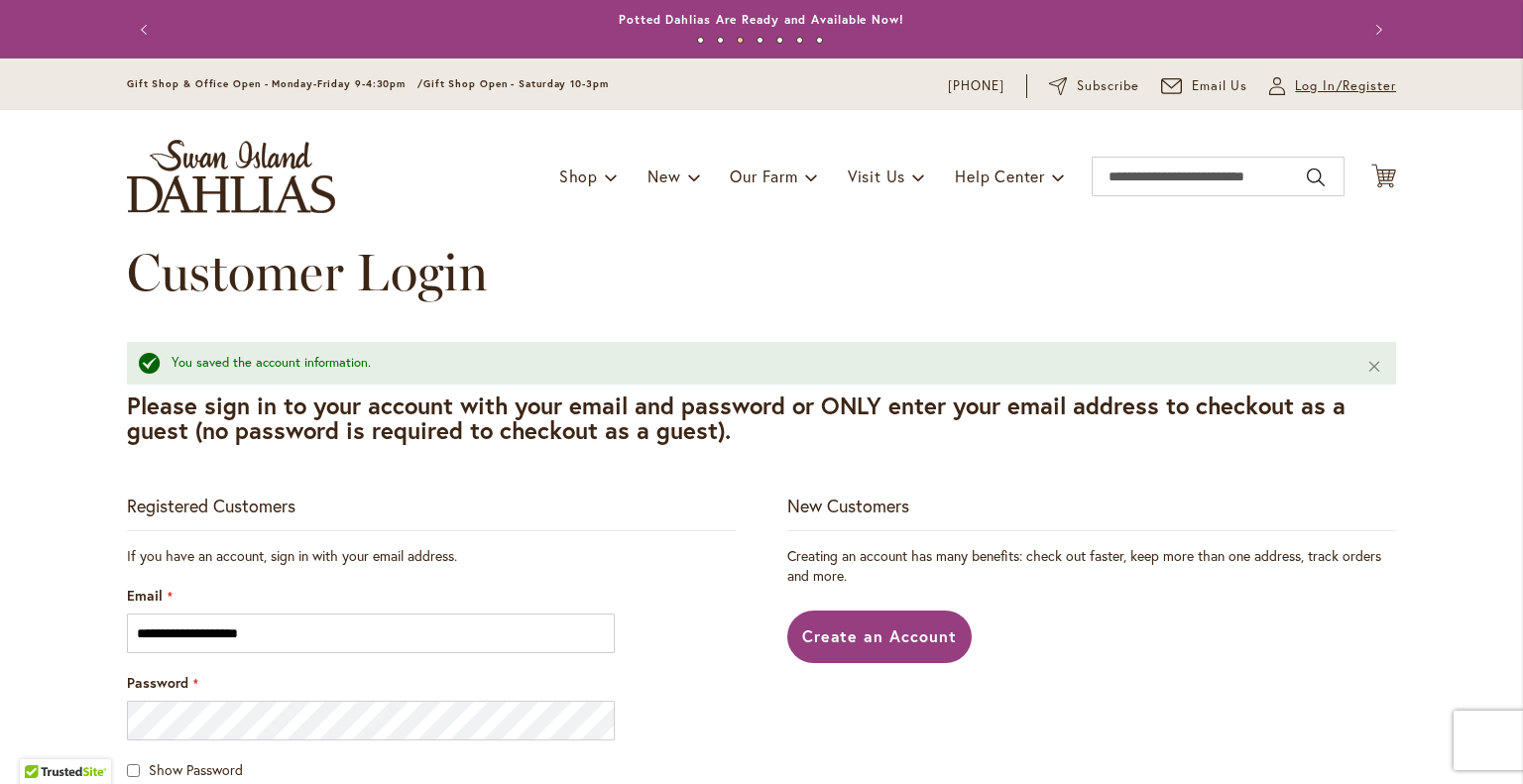 type on "**********" 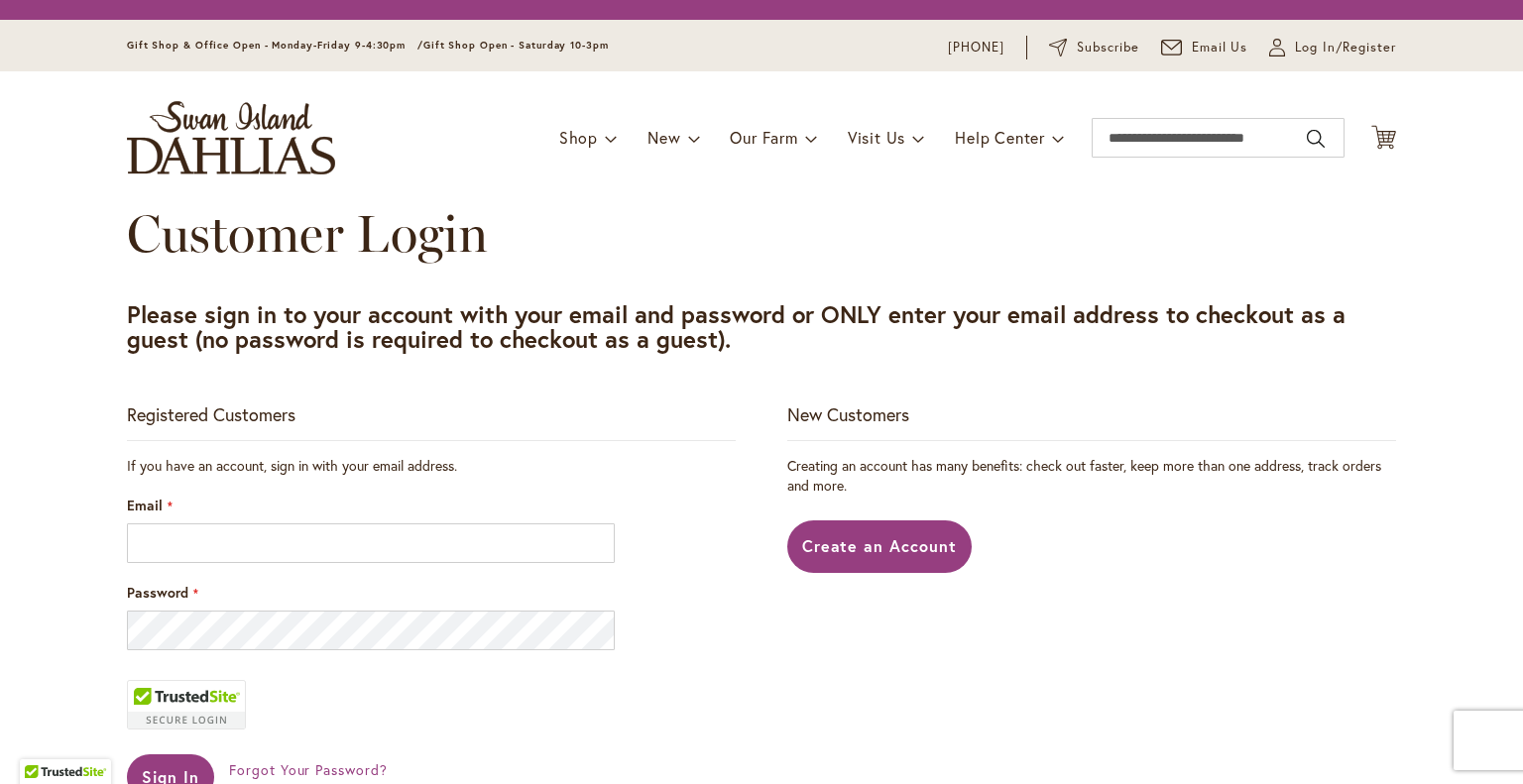 scroll, scrollTop: 0, scrollLeft: 0, axis: both 